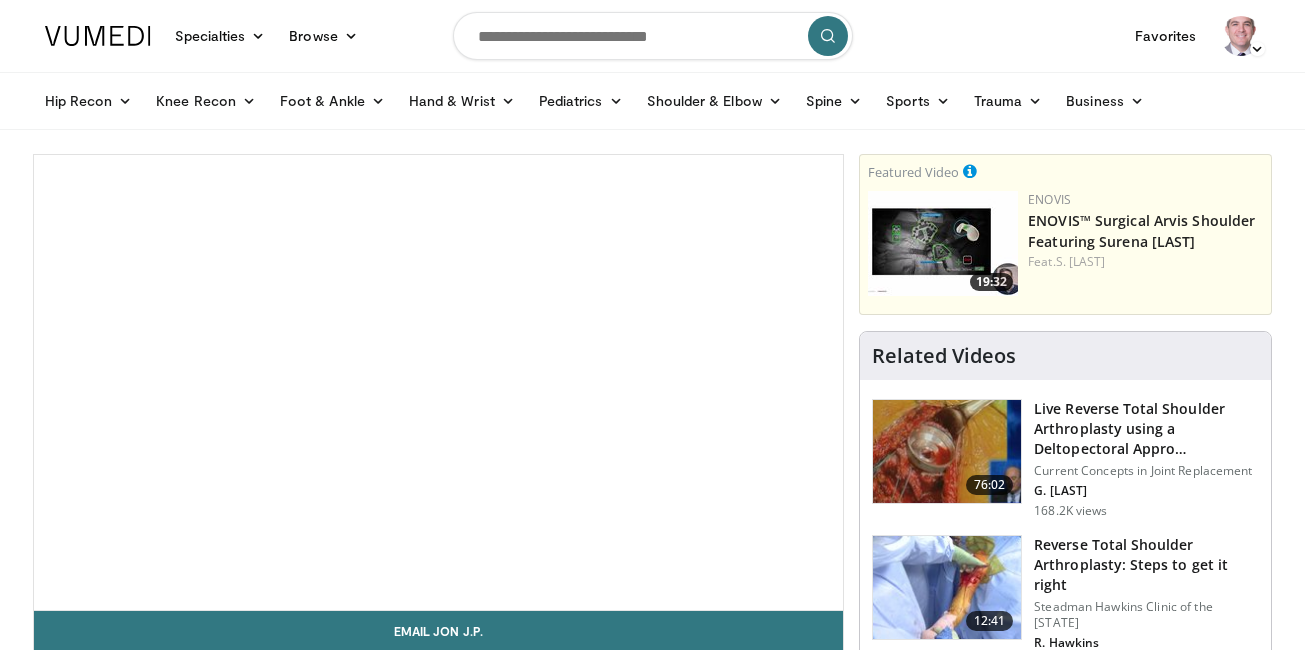 scroll, scrollTop: 0, scrollLeft: 0, axis: both 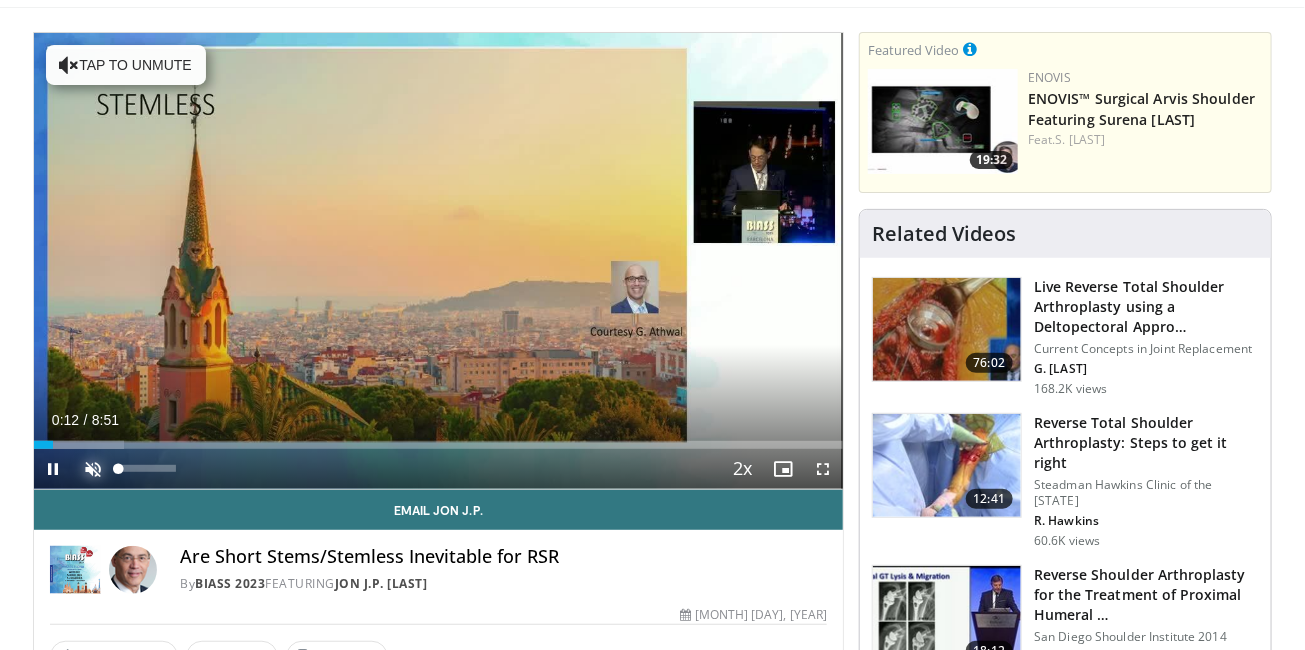 click at bounding box center [94, 469] 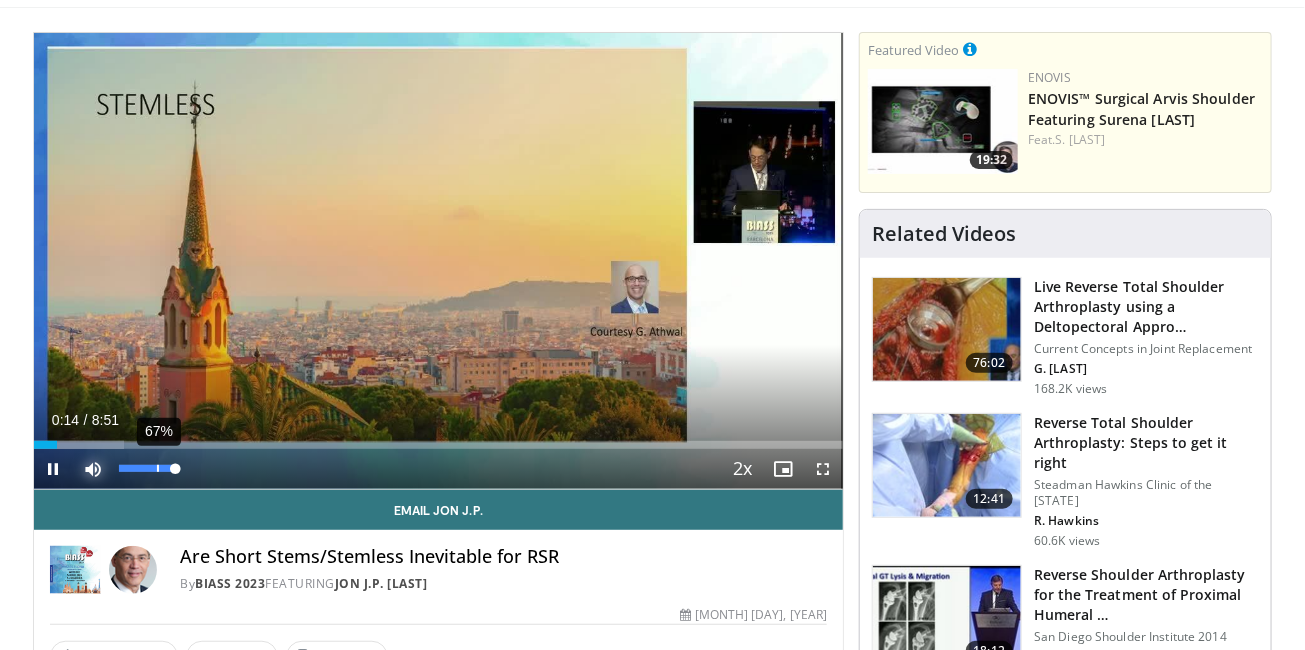 click on "67%" at bounding box center [147, 468] 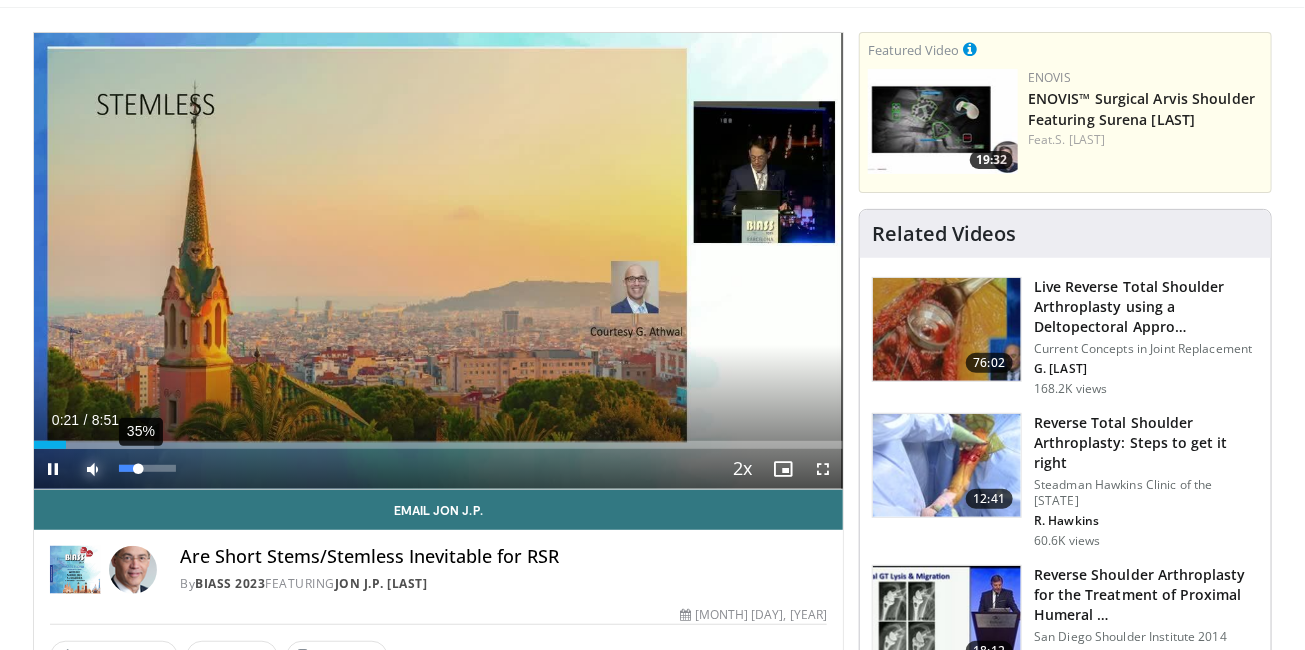 drag, startPoint x: 157, startPoint y: 467, endPoint x: 139, endPoint y: 467, distance: 18 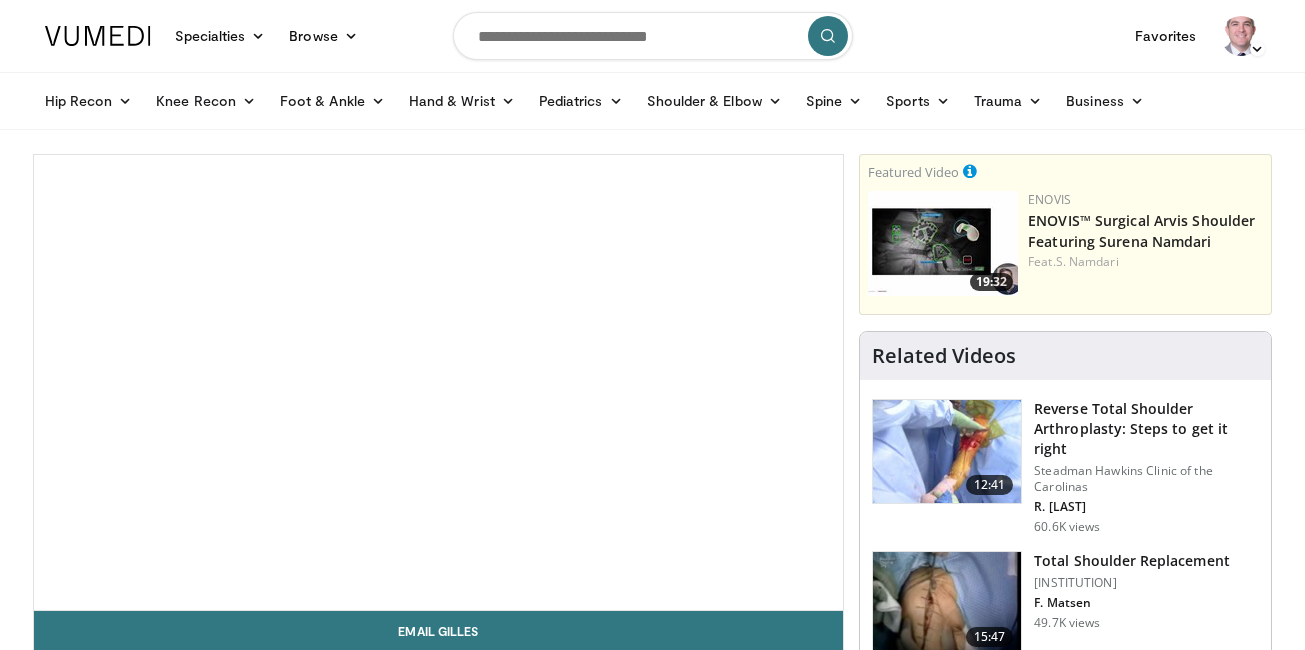 scroll, scrollTop: 0, scrollLeft: 0, axis: both 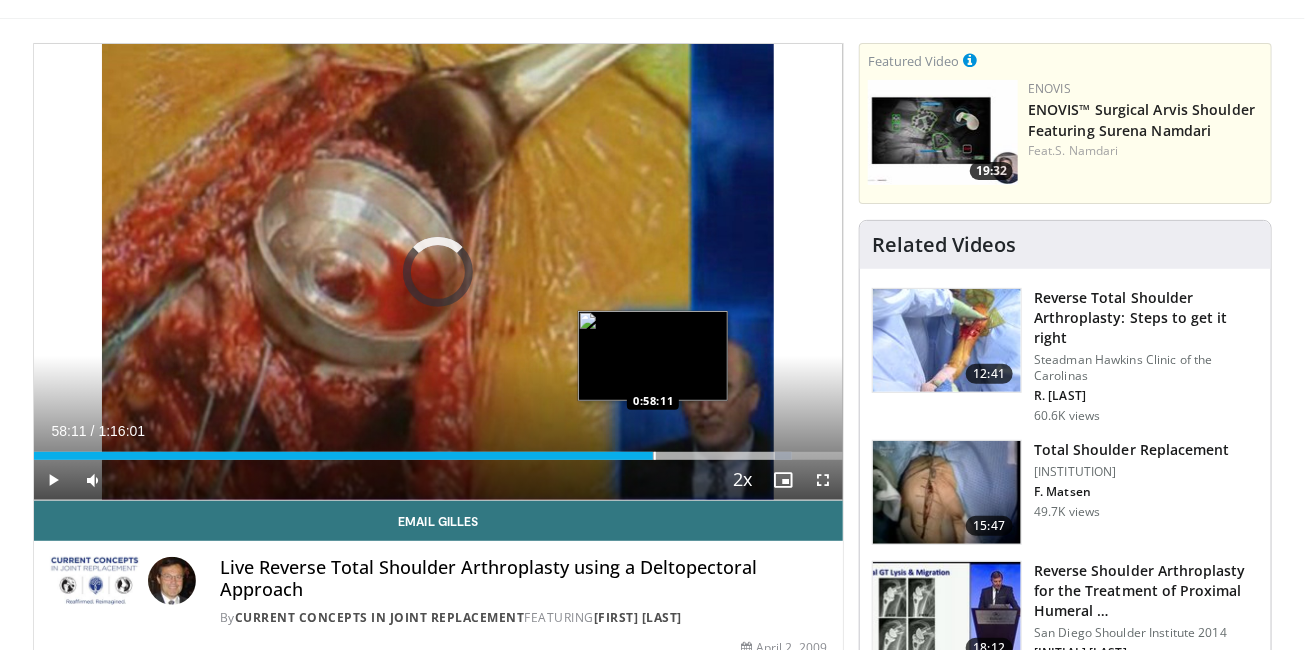 click on "0:58:11" at bounding box center [344, 456] 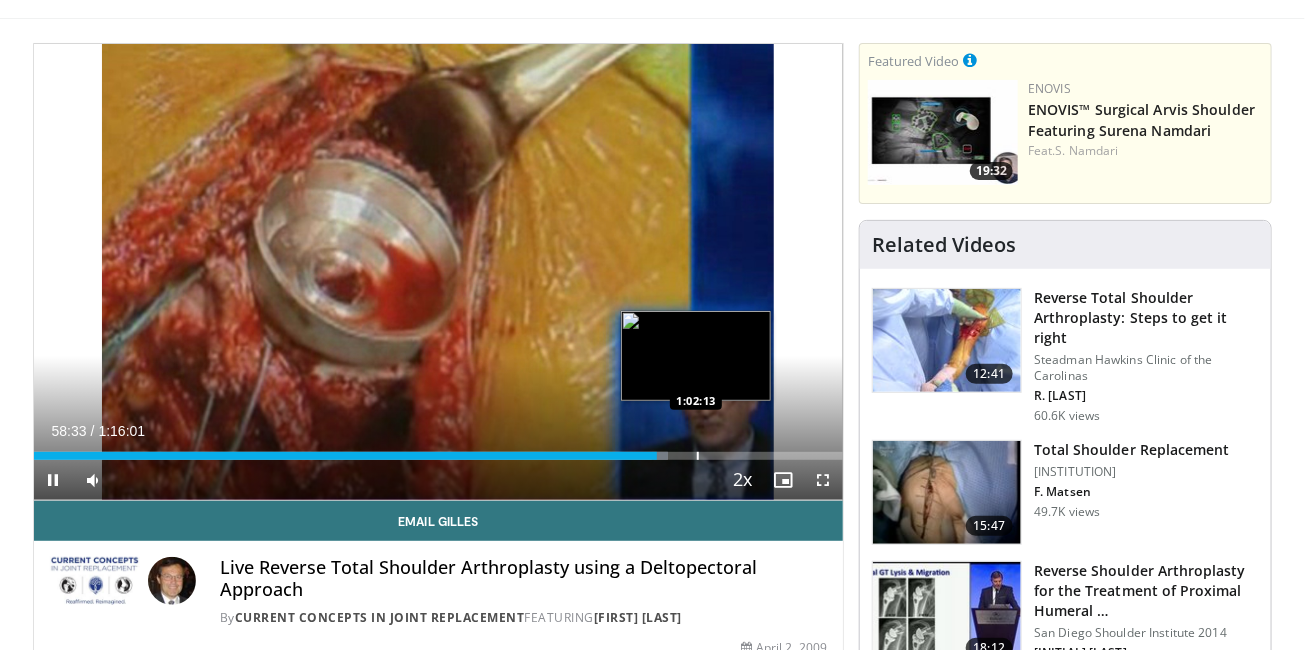 click at bounding box center (698, 456) 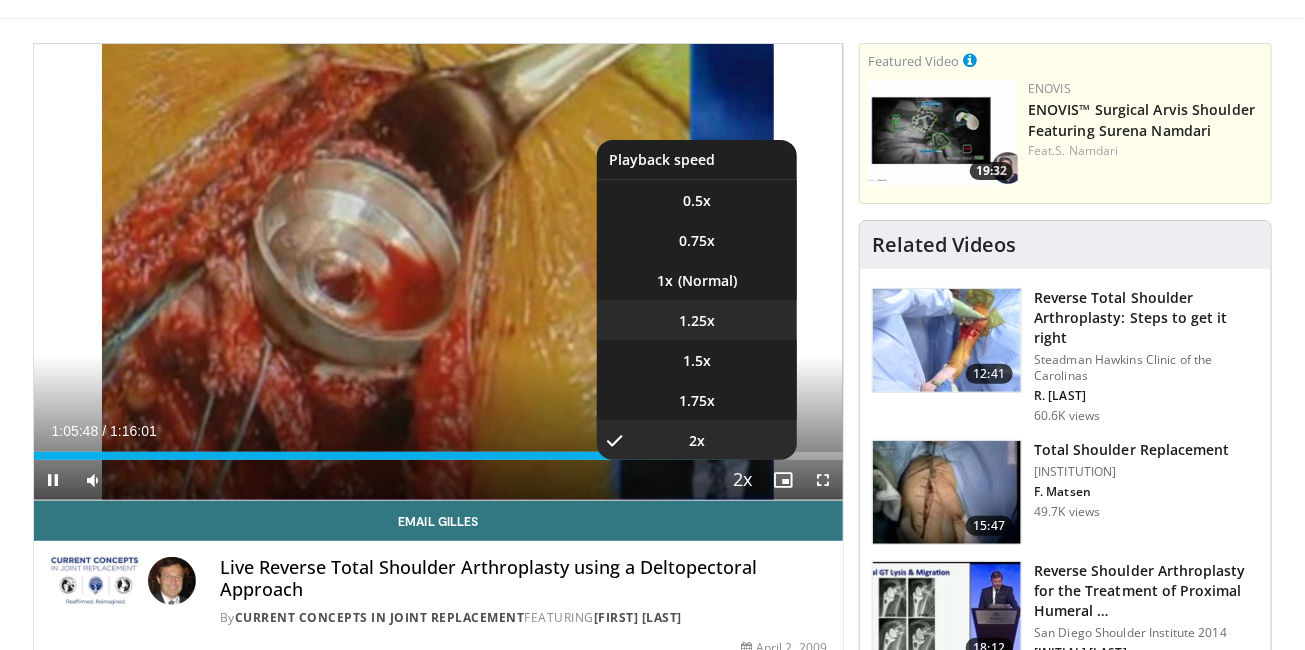 click on "1.25x" at bounding box center [697, 201] 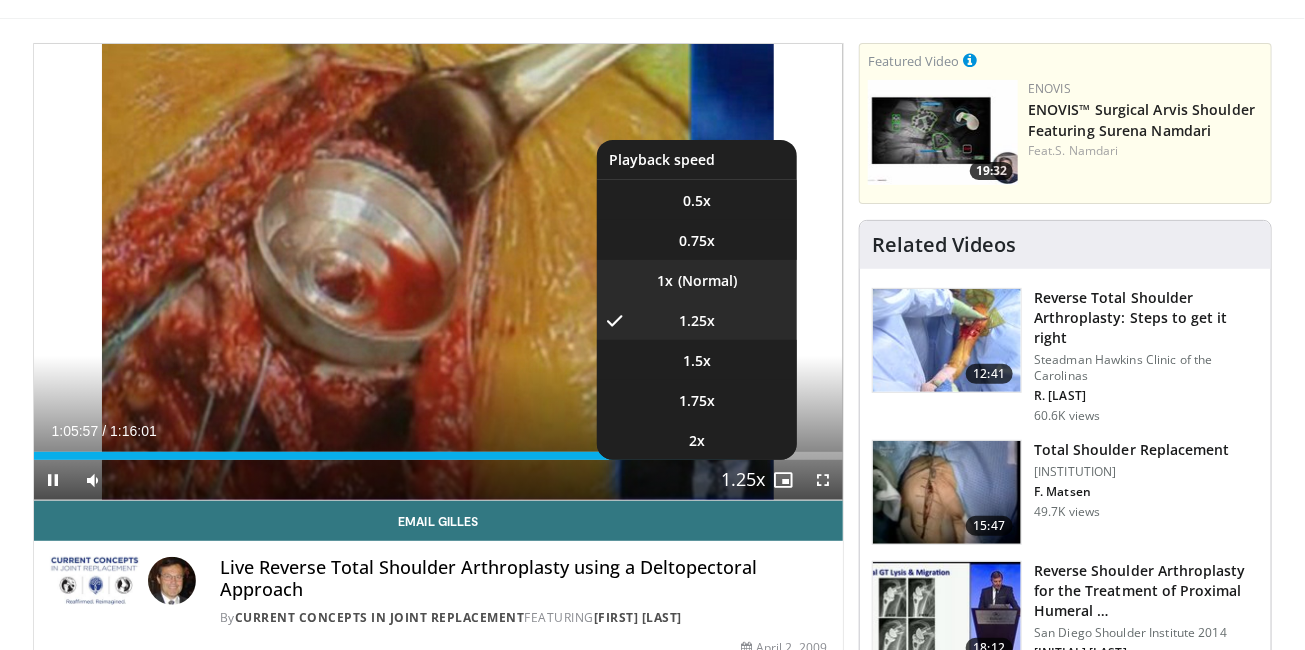 click on "1x" at bounding box center [697, 280] 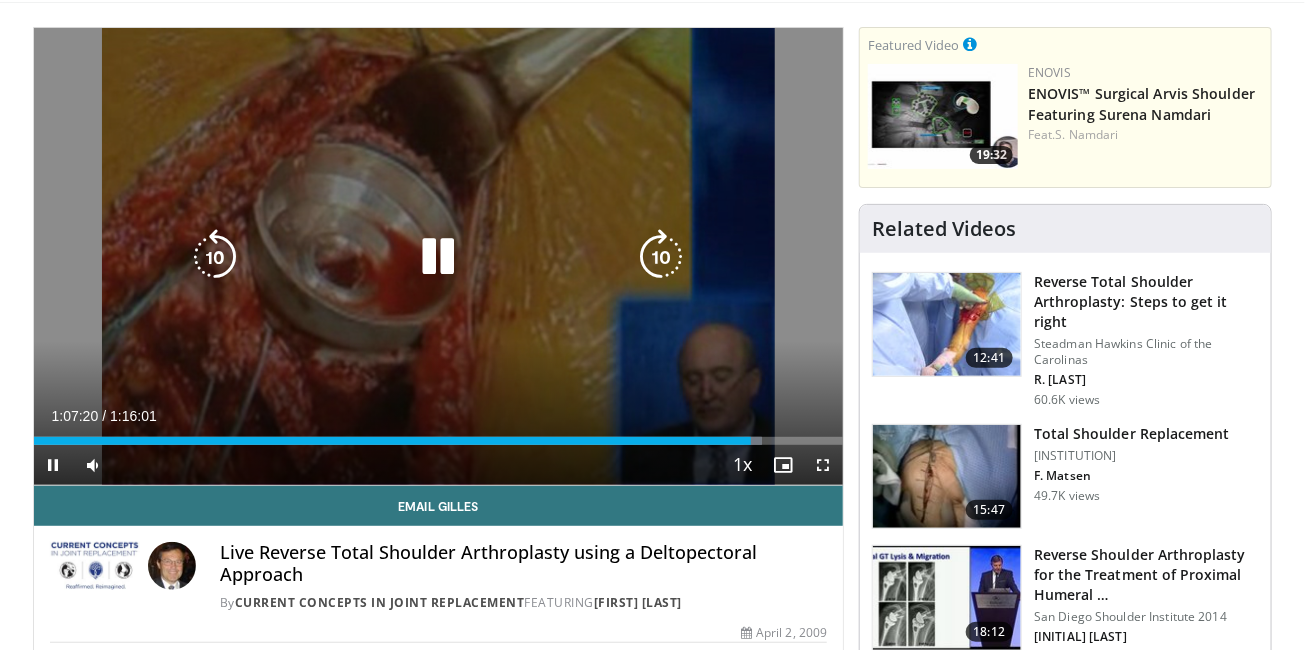 scroll, scrollTop: 124, scrollLeft: 0, axis: vertical 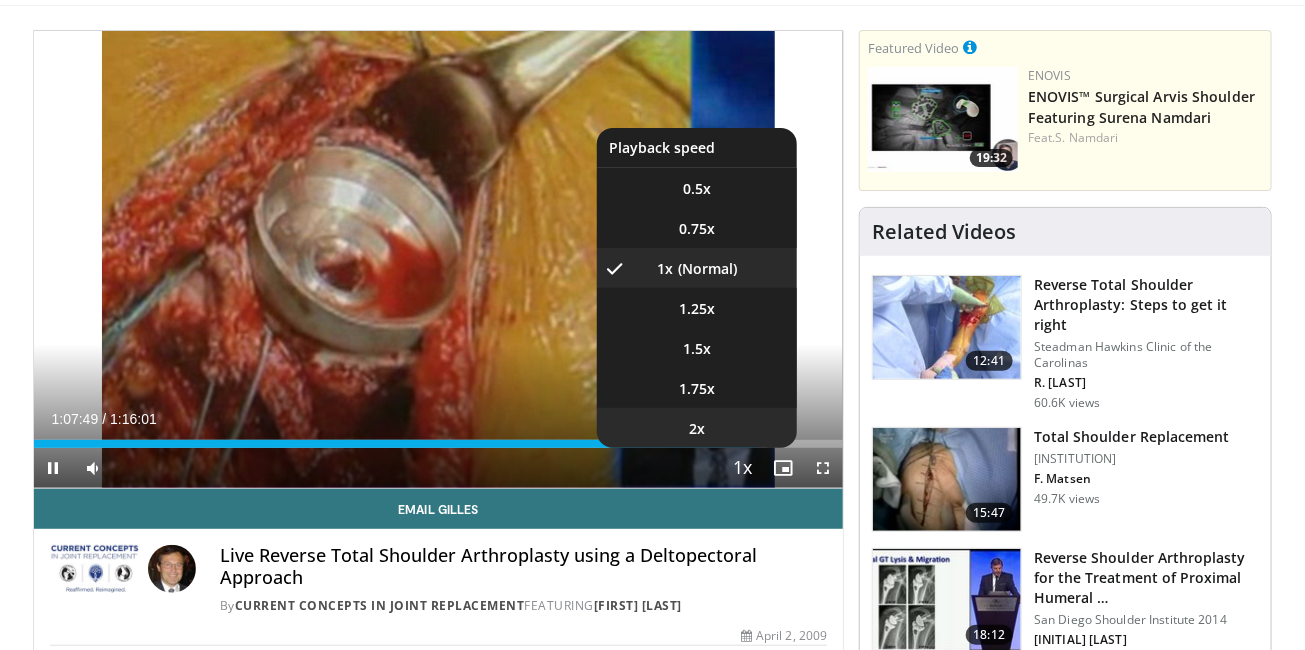 click on "2x" at bounding box center [697, 428] 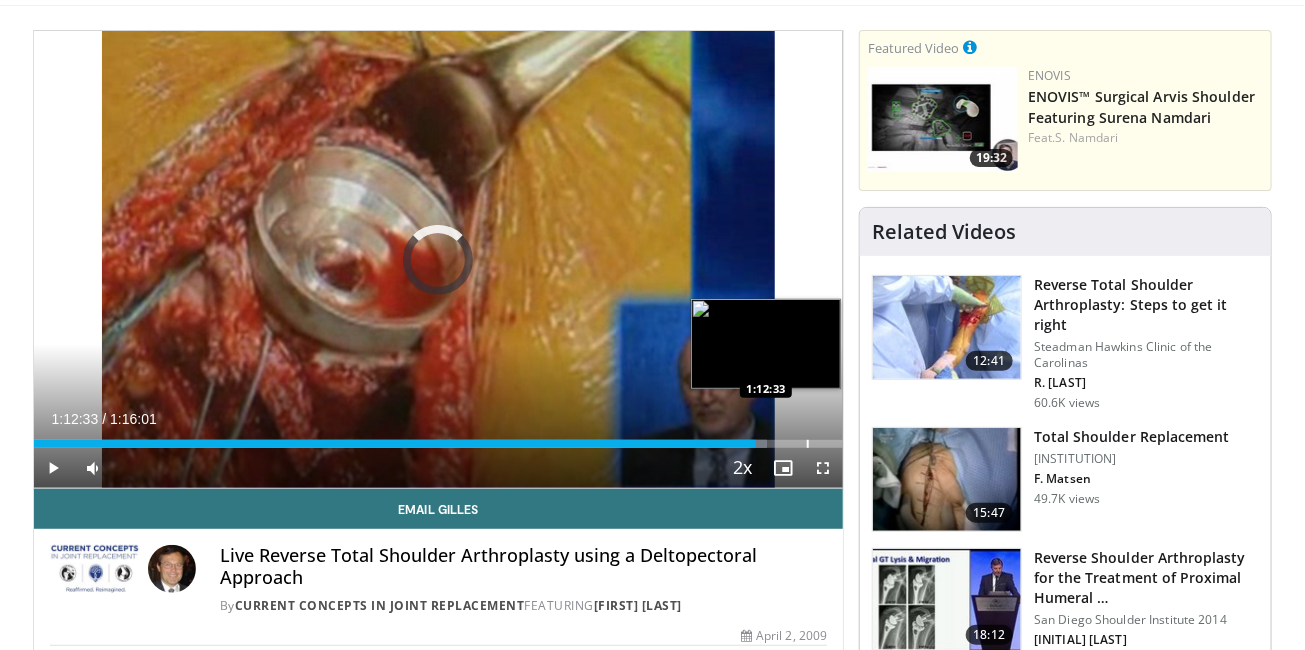 click at bounding box center (808, 444) 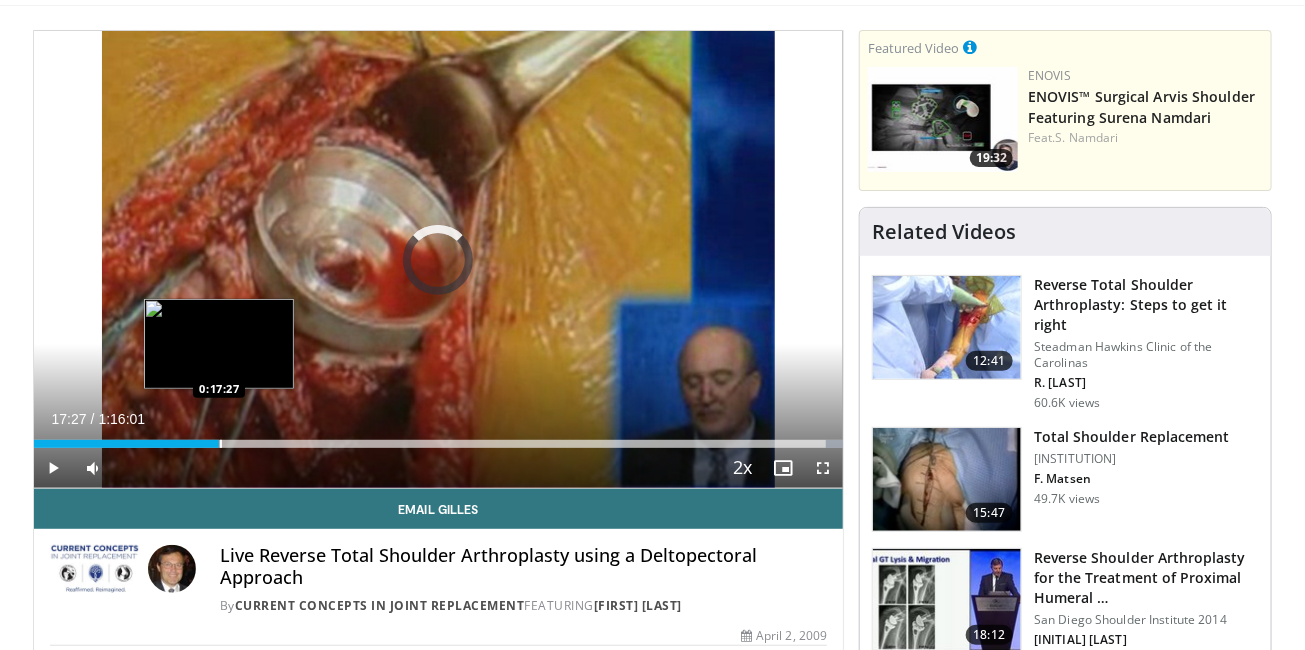 click at bounding box center (221, 444) 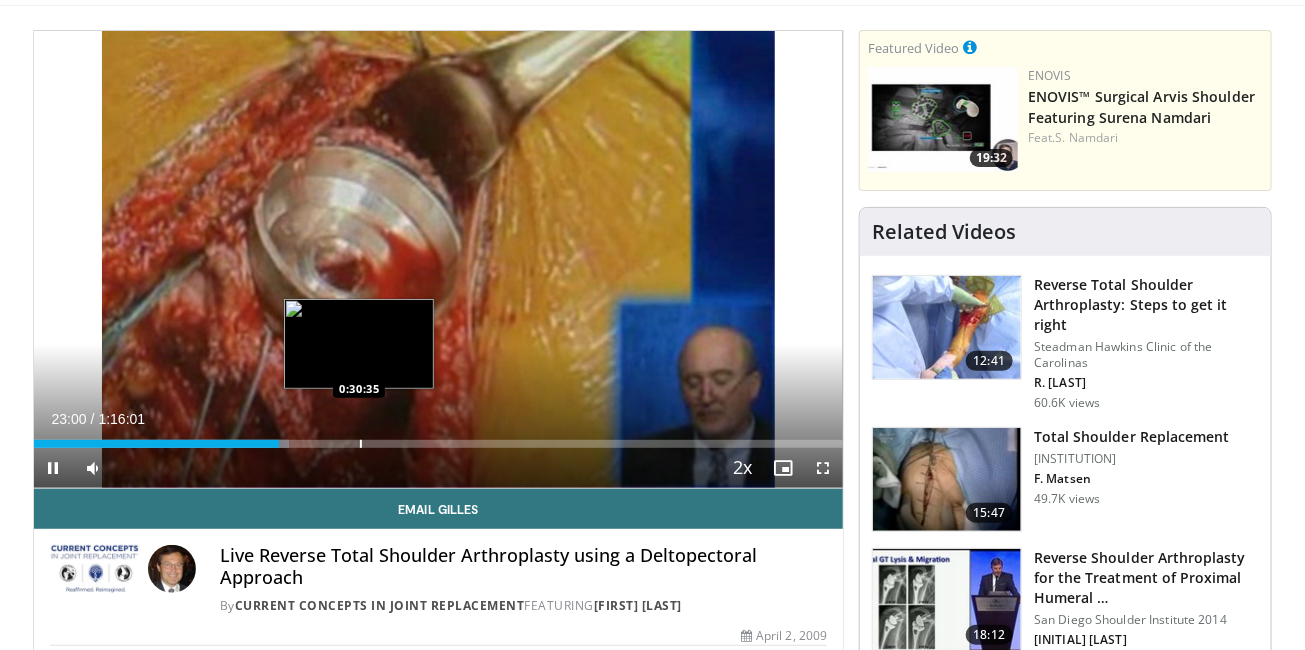 click at bounding box center [361, 444] 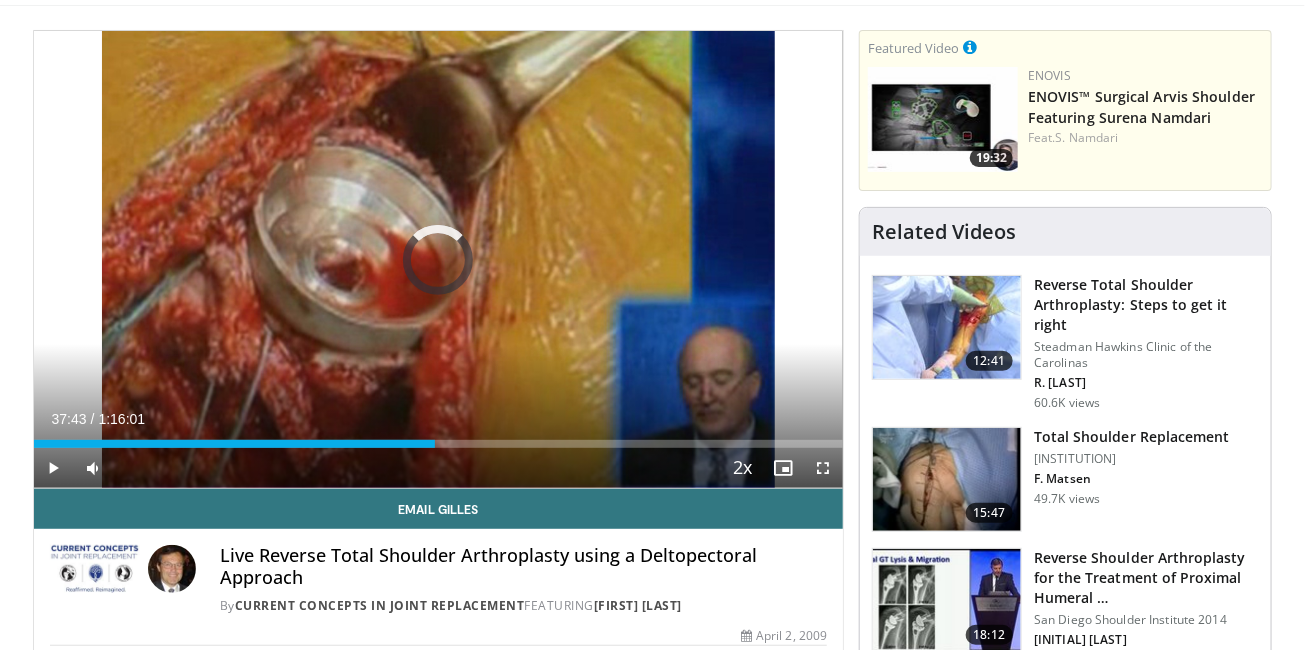 click at bounding box center [437, 444] 